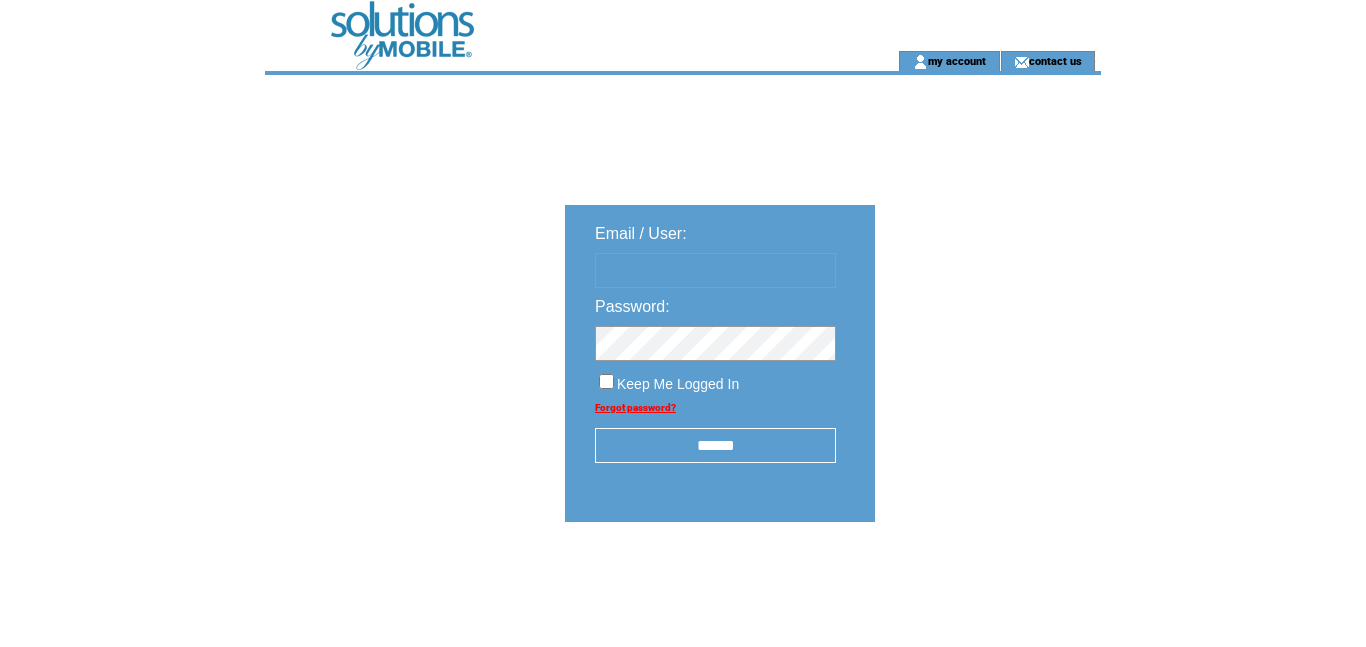 scroll, scrollTop: 0, scrollLeft: 0, axis: both 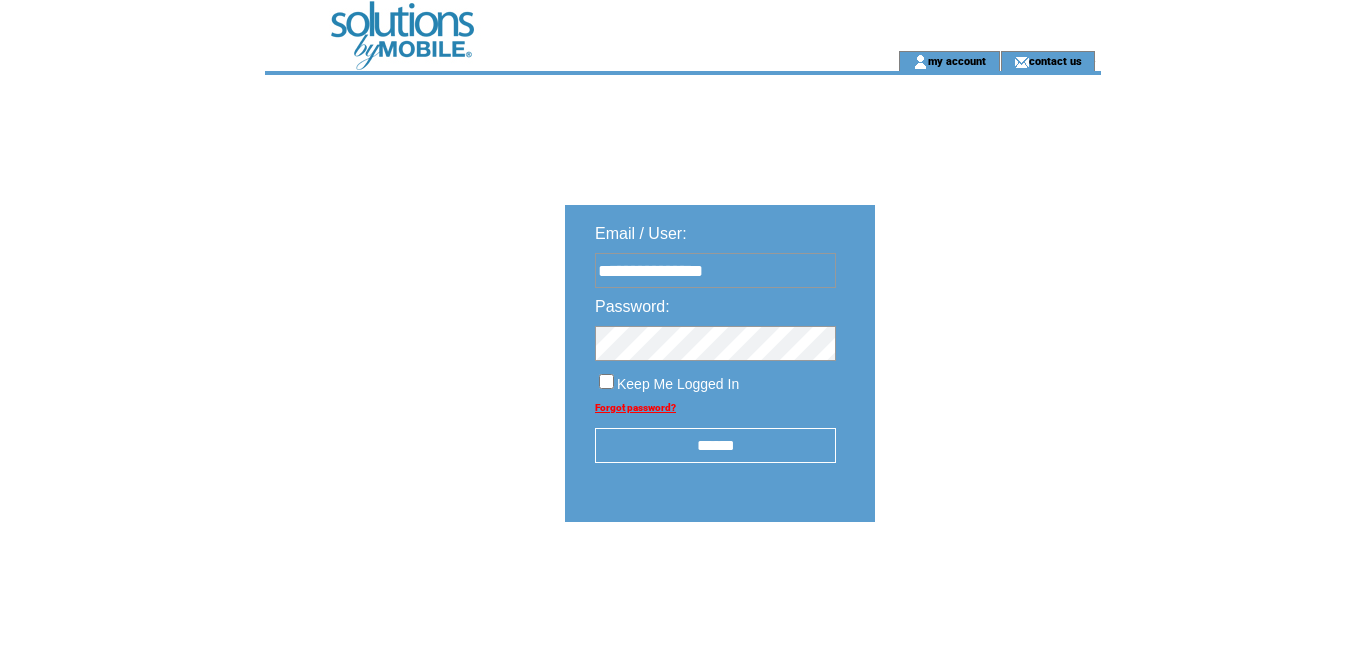 click on "******" at bounding box center (715, 445) 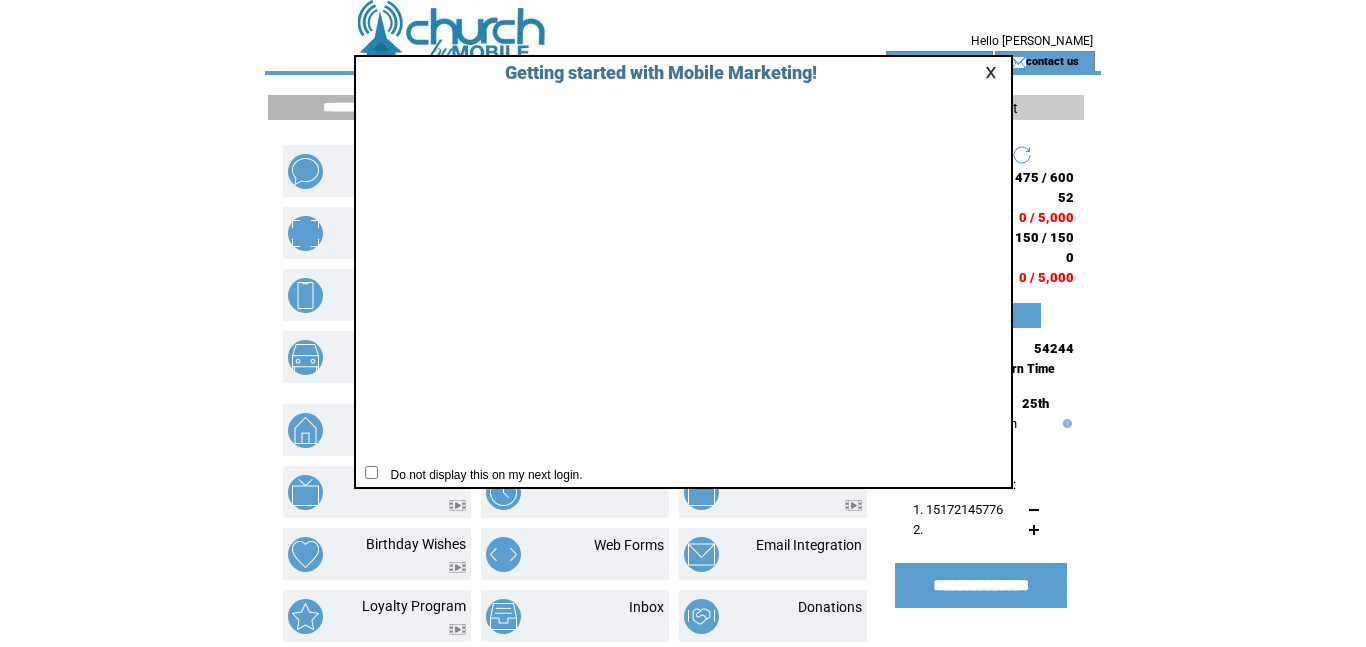 scroll, scrollTop: 0, scrollLeft: 0, axis: both 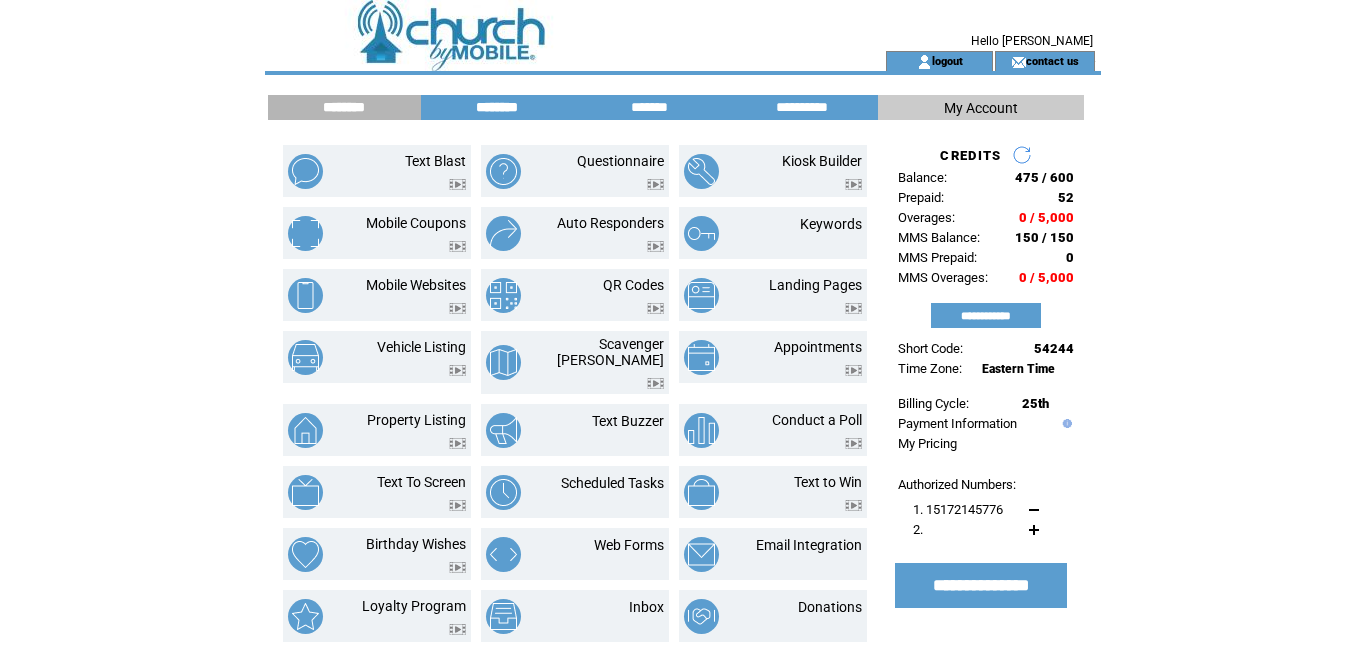click on "********" at bounding box center [497, 107] 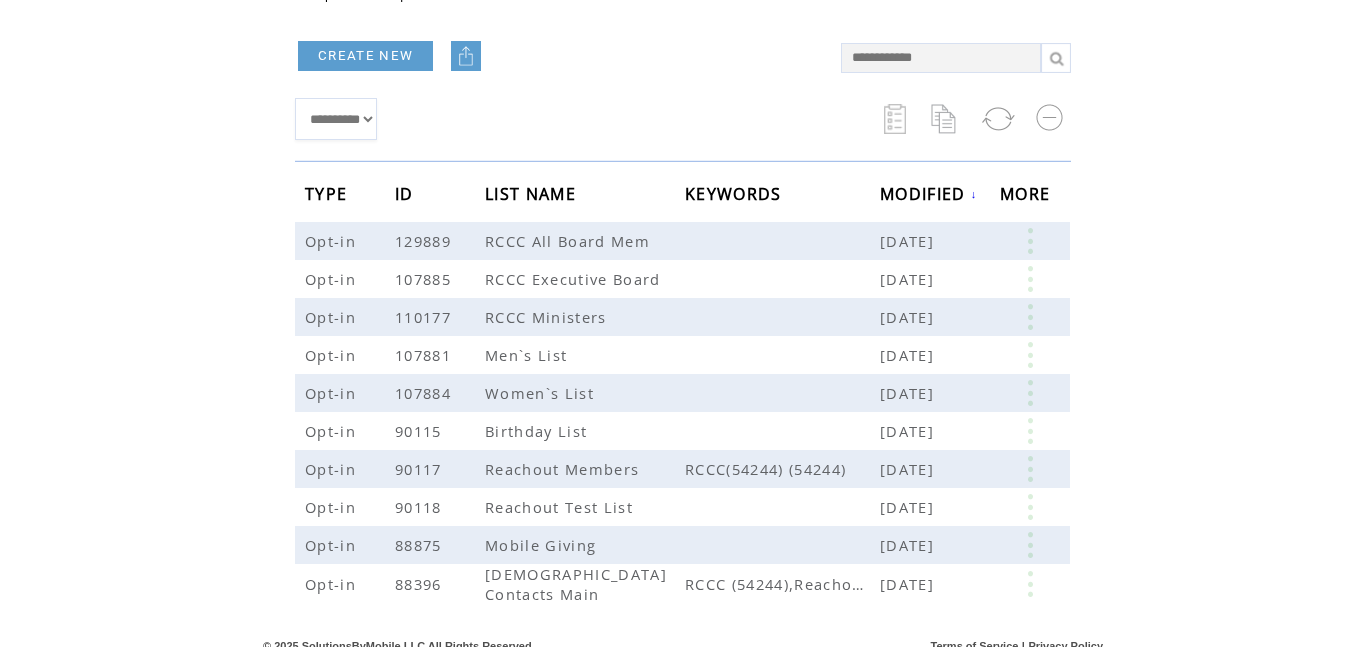 scroll, scrollTop: 190, scrollLeft: 0, axis: vertical 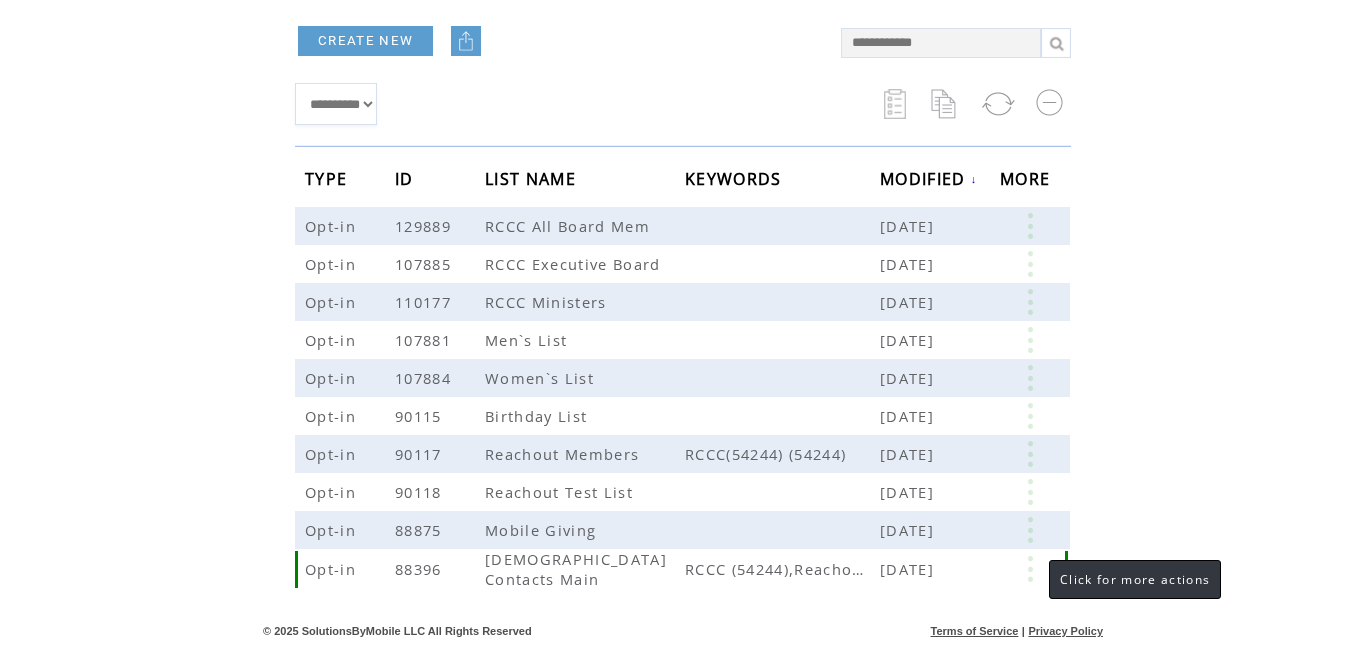 click at bounding box center (1030, 569) 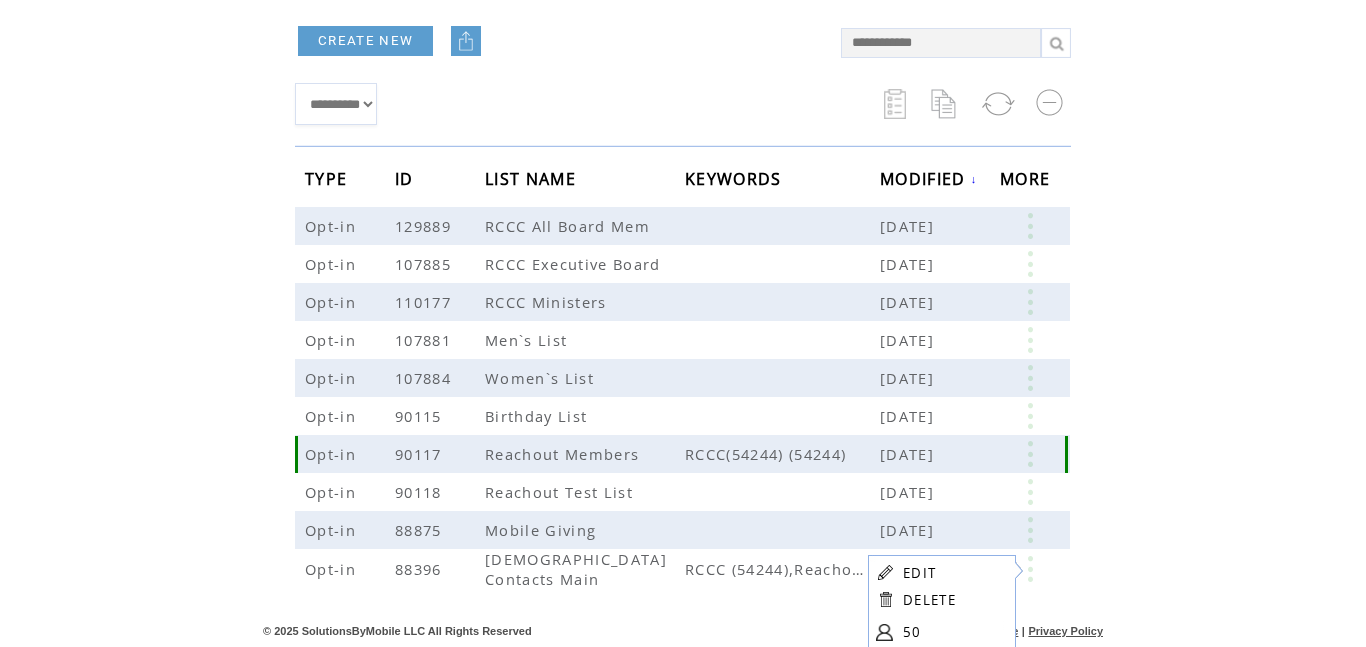click at bounding box center [1030, 454] 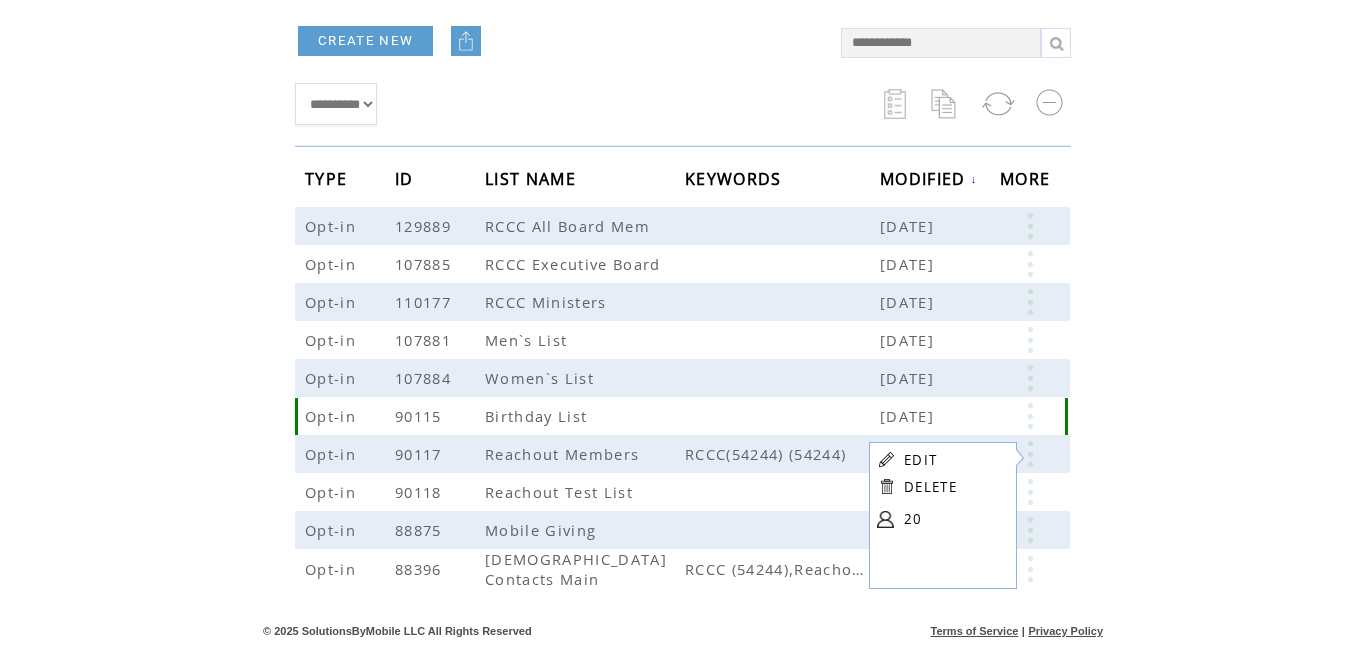 click at bounding box center (1030, 416) 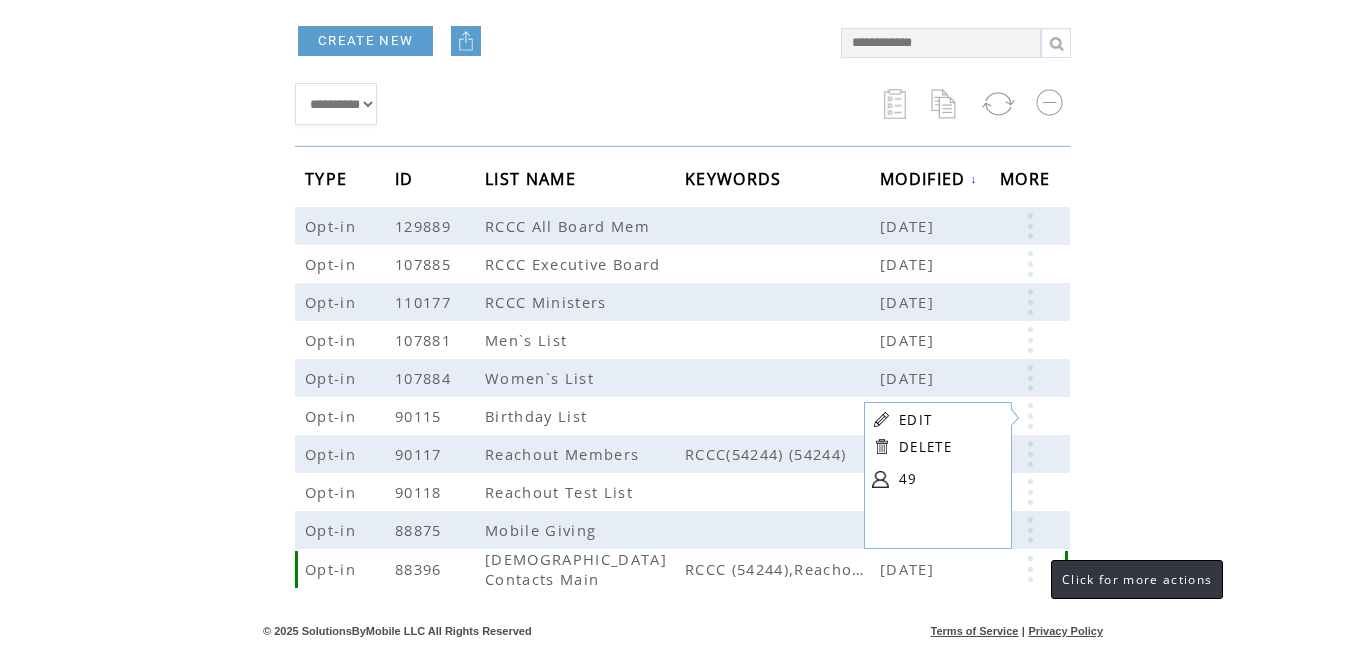 click at bounding box center [1030, 569] 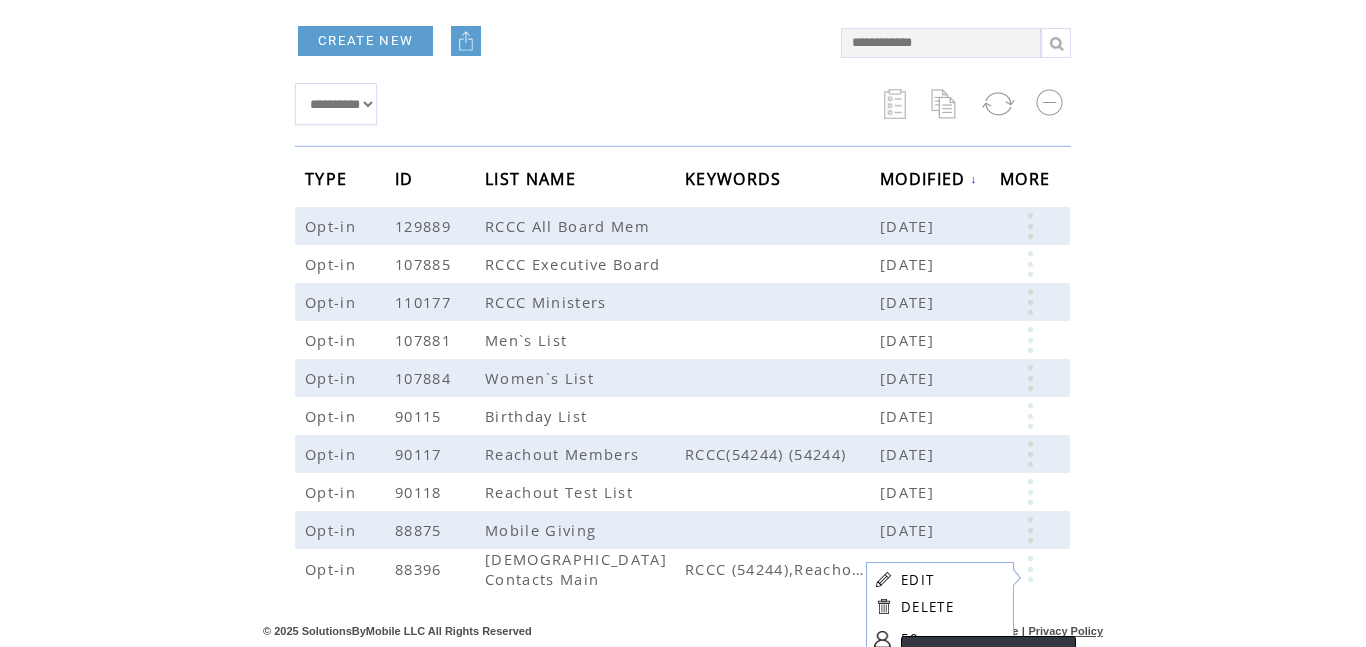 click at bounding box center [882, 639] 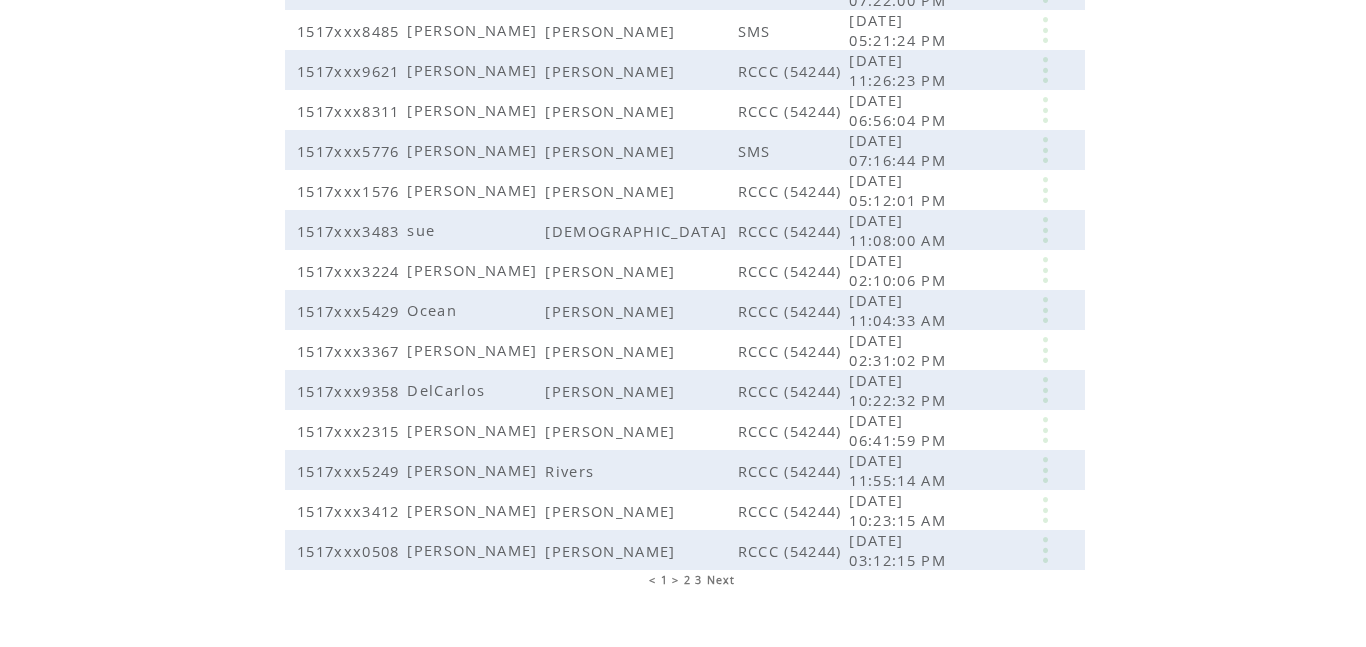 scroll, scrollTop: 491, scrollLeft: 0, axis: vertical 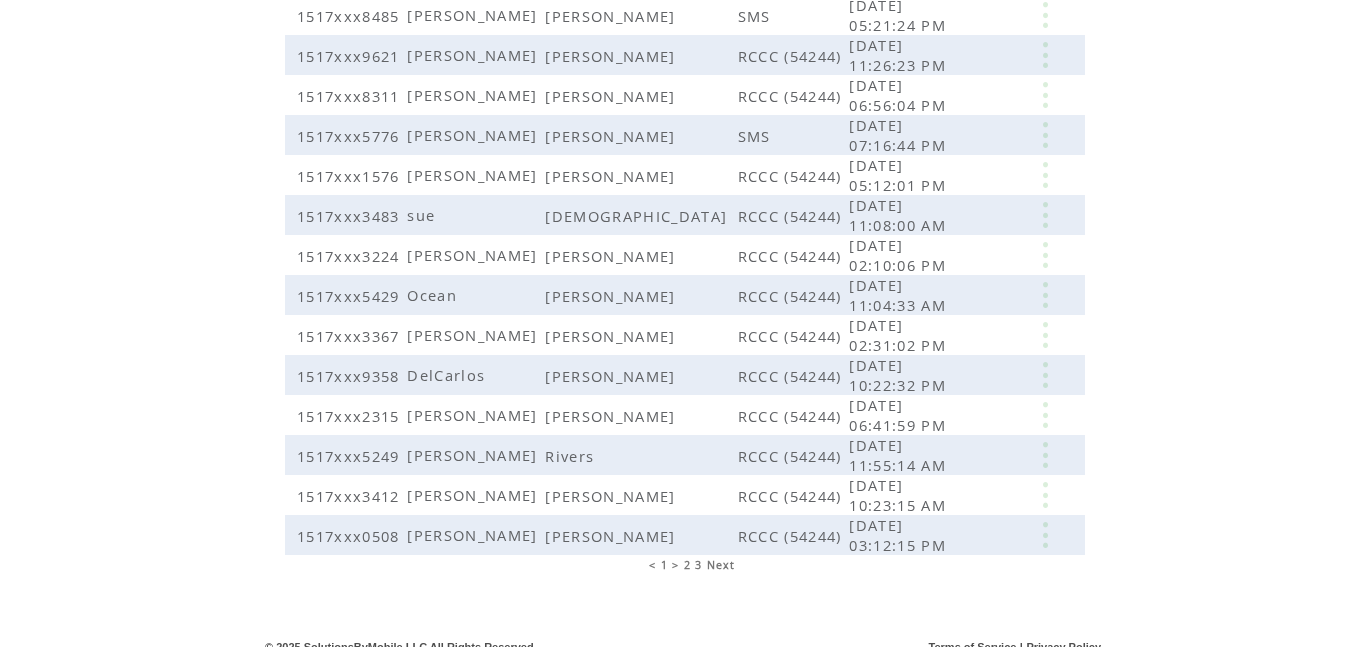 click on "Next" at bounding box center (721, 565) 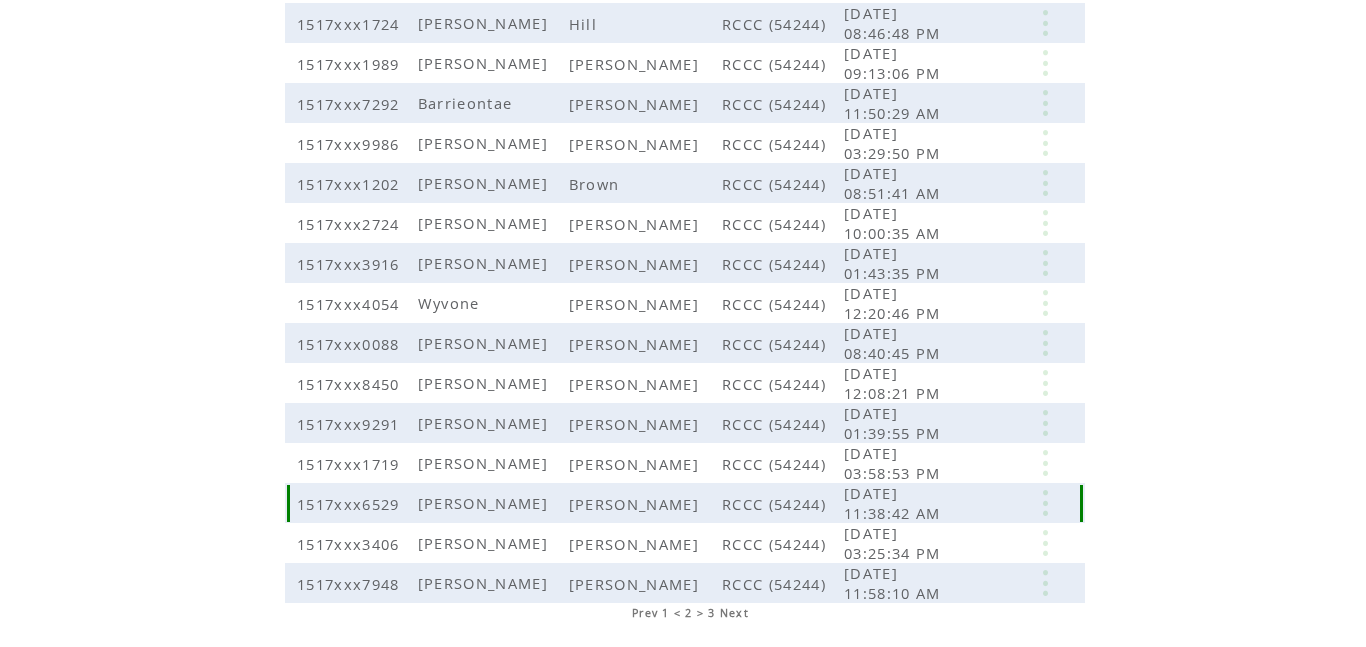 scroll, scrollTop: 491, scrollLeft: 0, axis: vertical 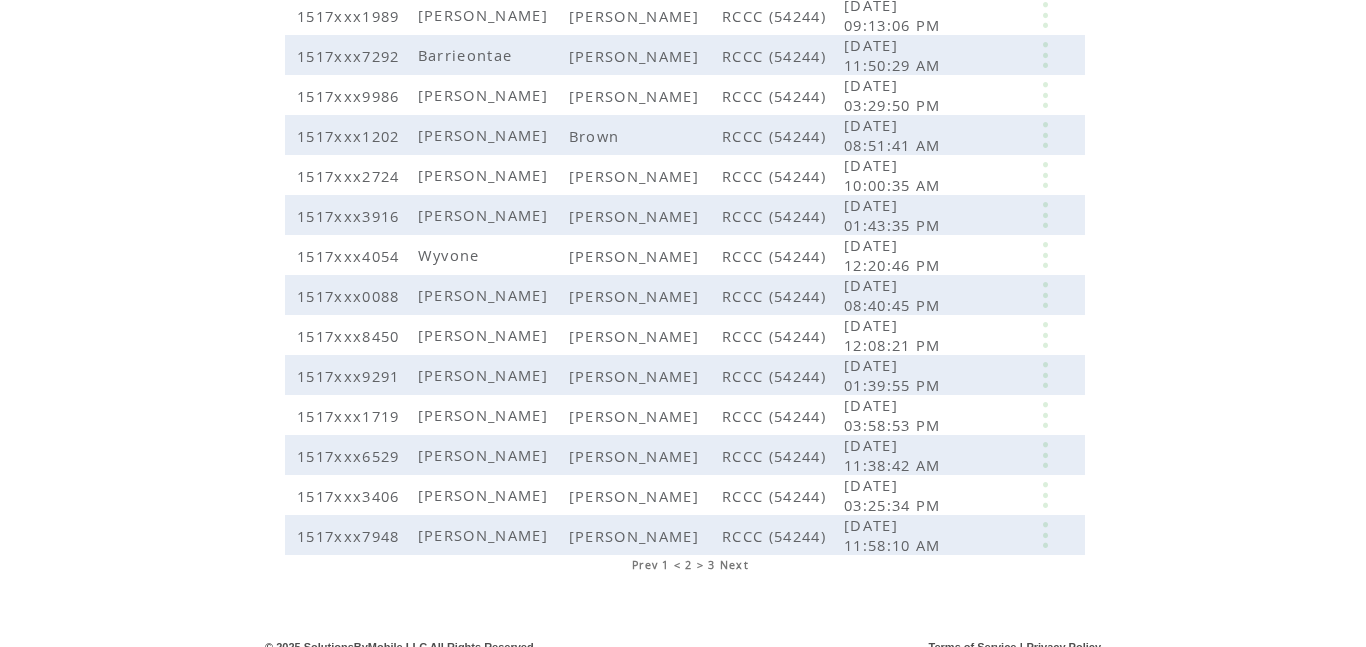 click on "Prev" at bounding box center (645, 565) 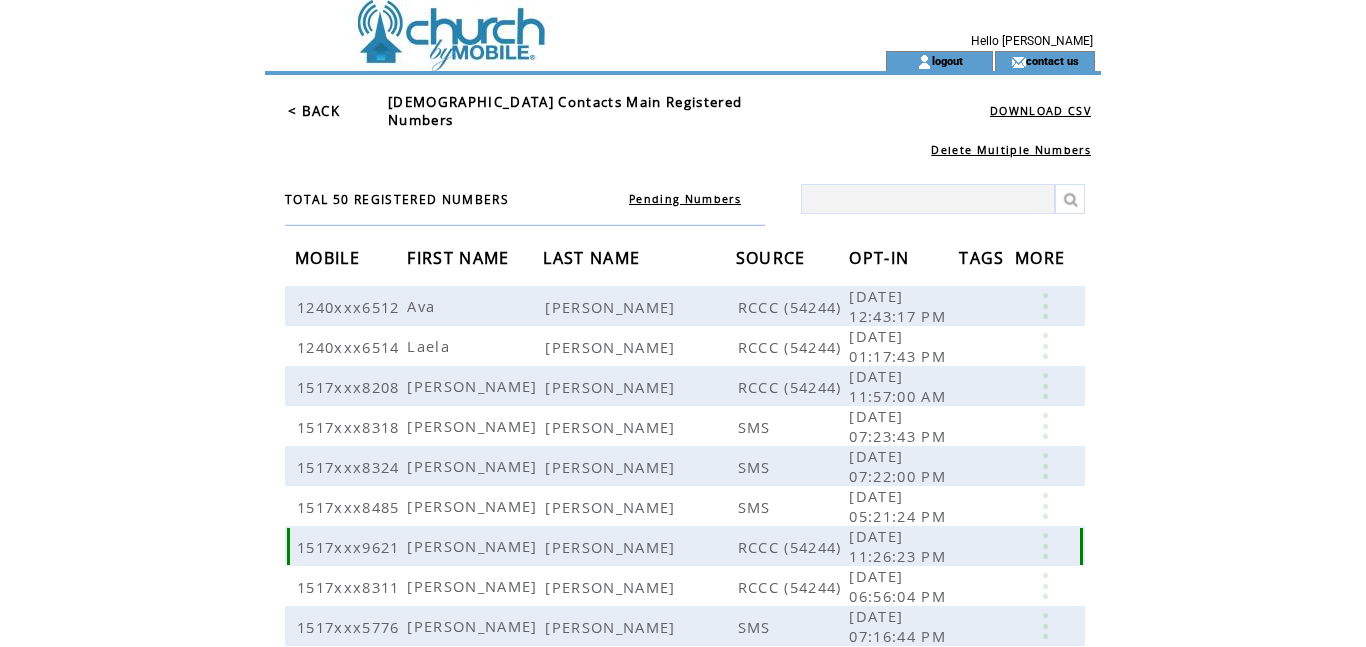 scroll, scrollTop: 0, scrollLeft: 0, axis: both 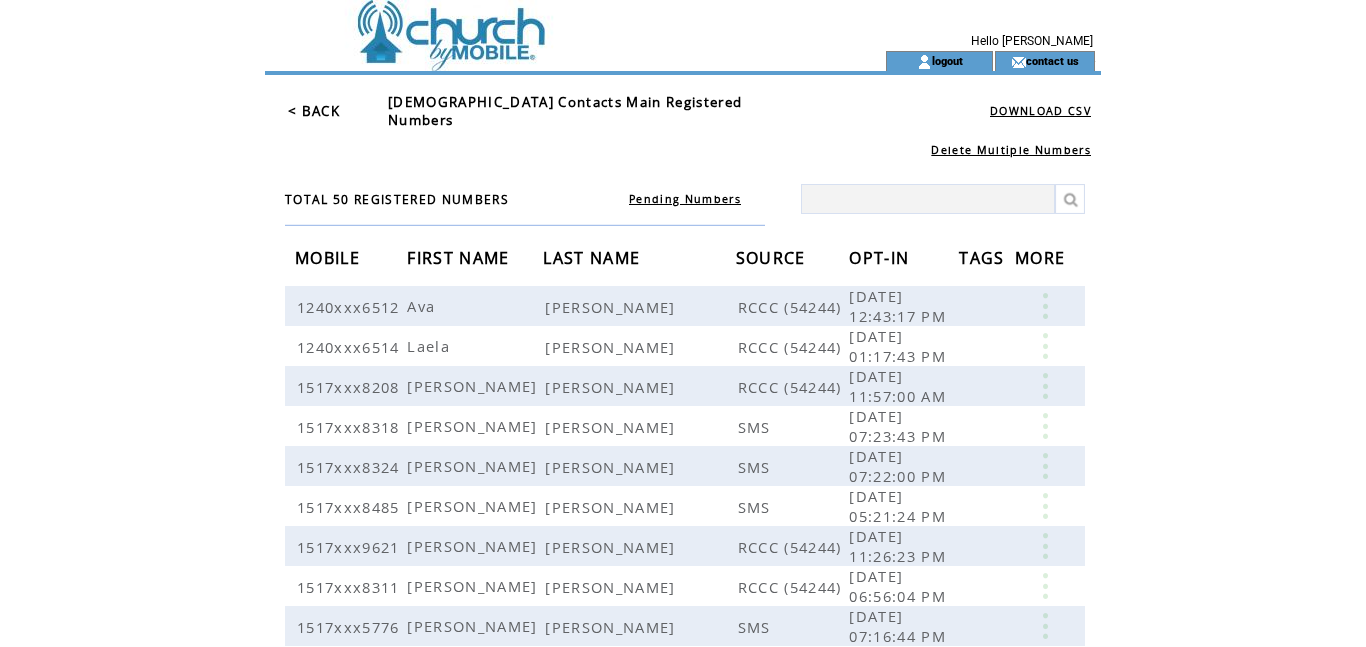 click on "< BACK" at bounding box center (314, 111) 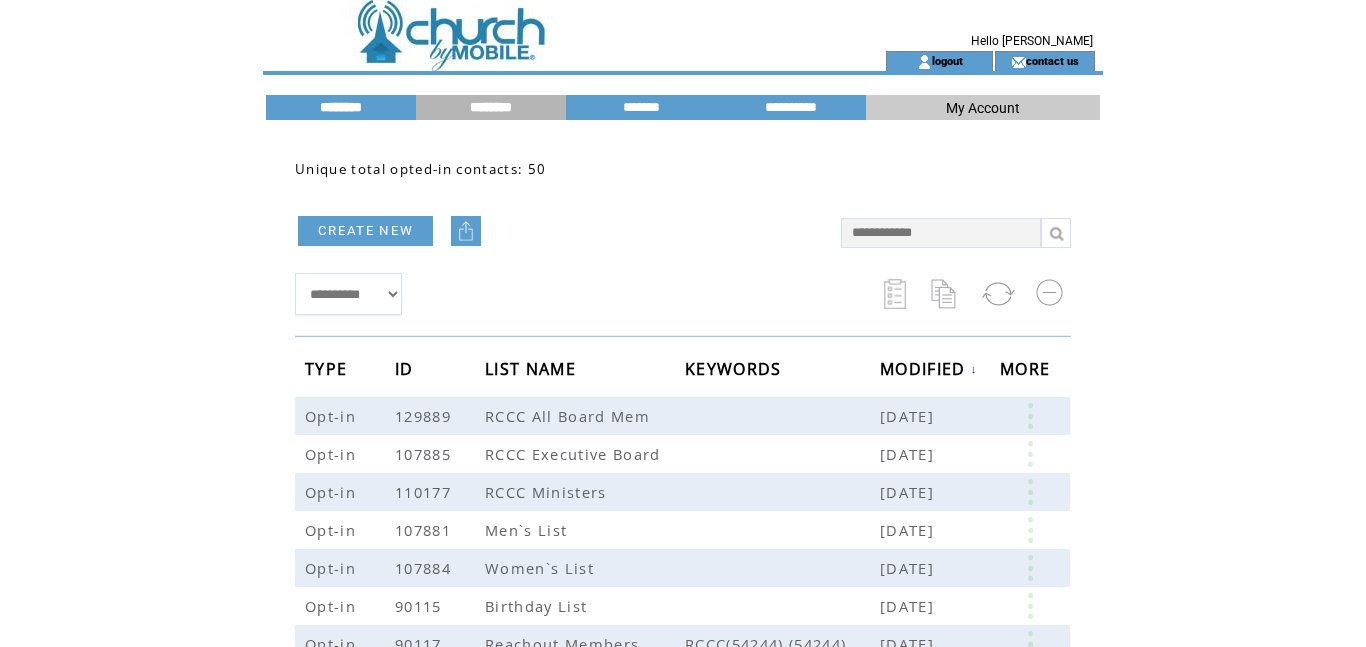 scroll, scrollTop: 0, scrollLeft: 0, axis: both 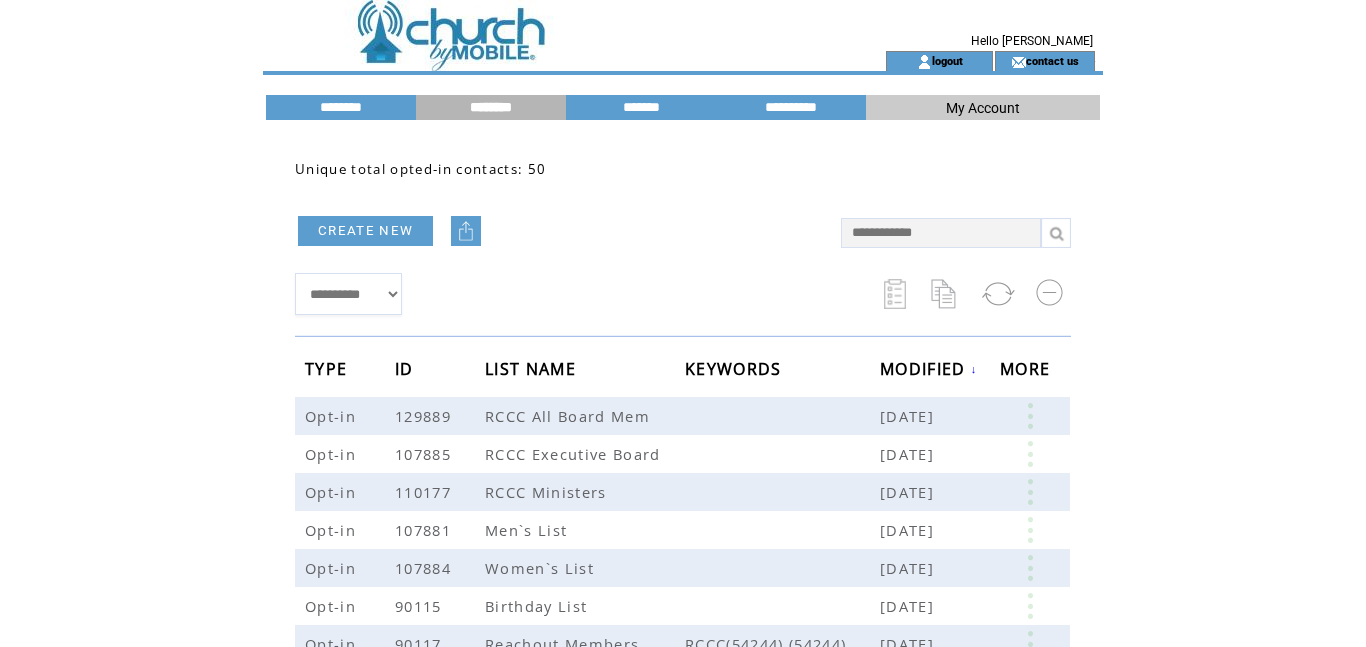 click at bounding box center [946, 294] 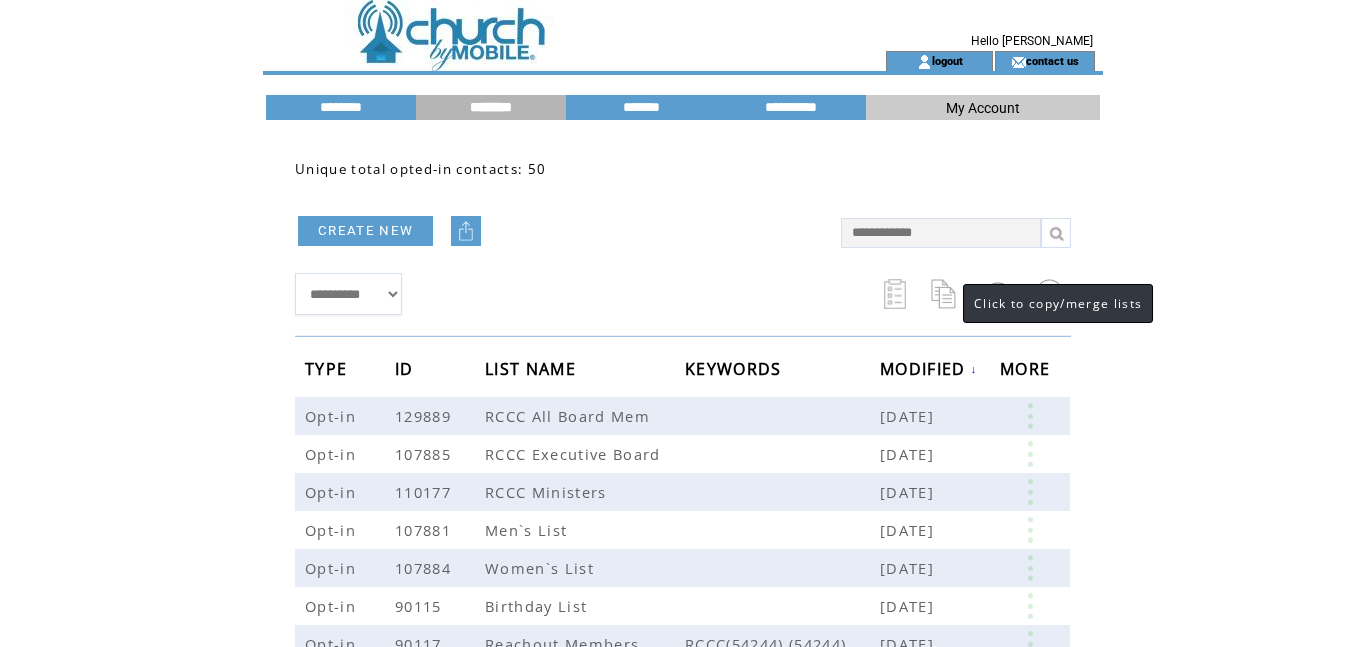 select 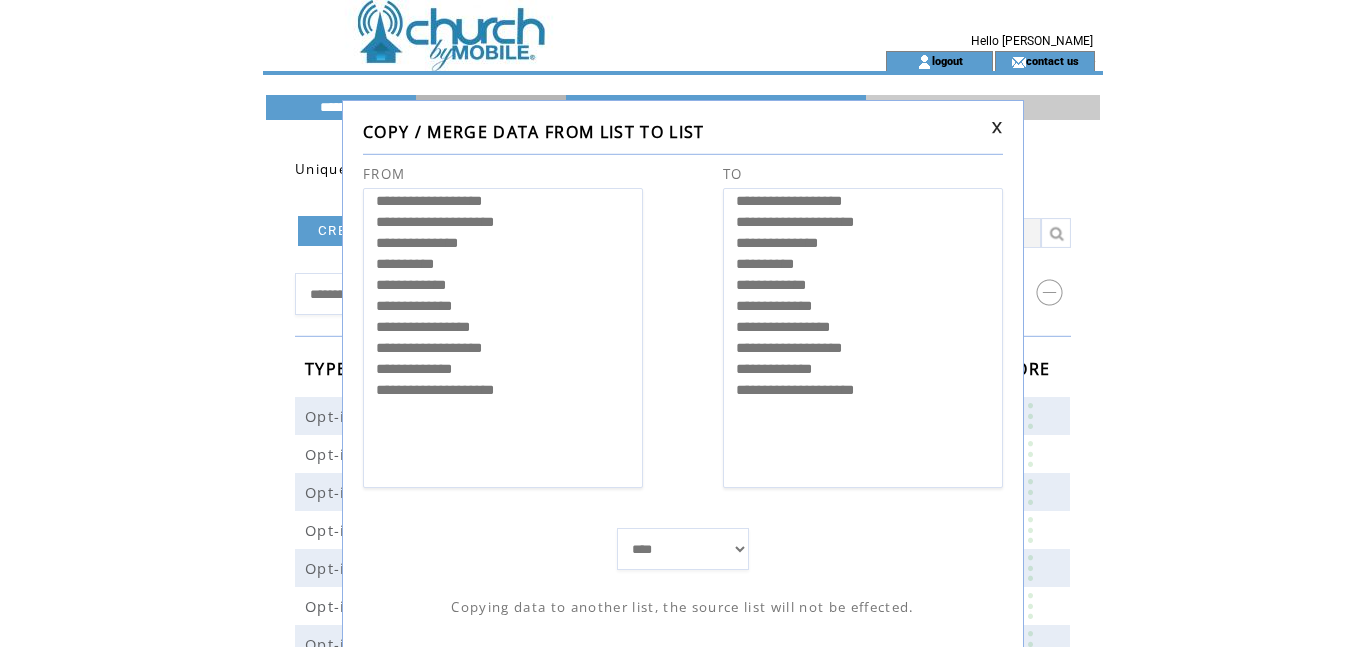 select on "*****" 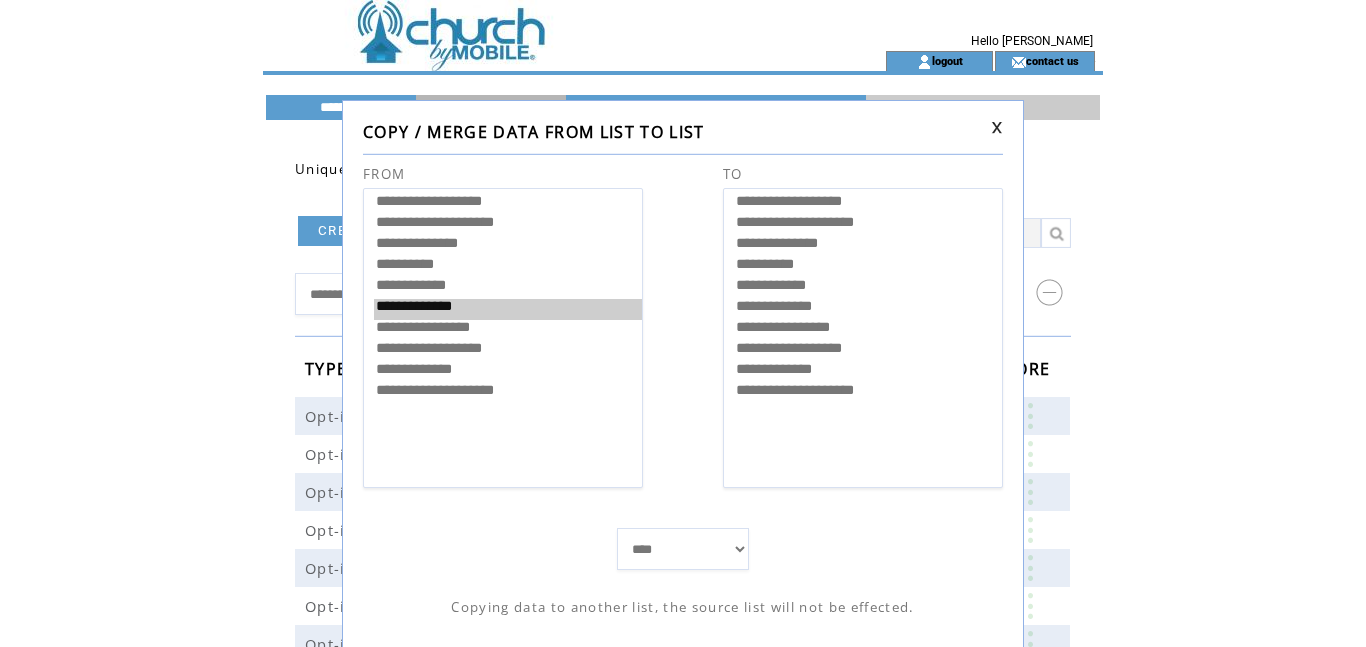 select on "*****" 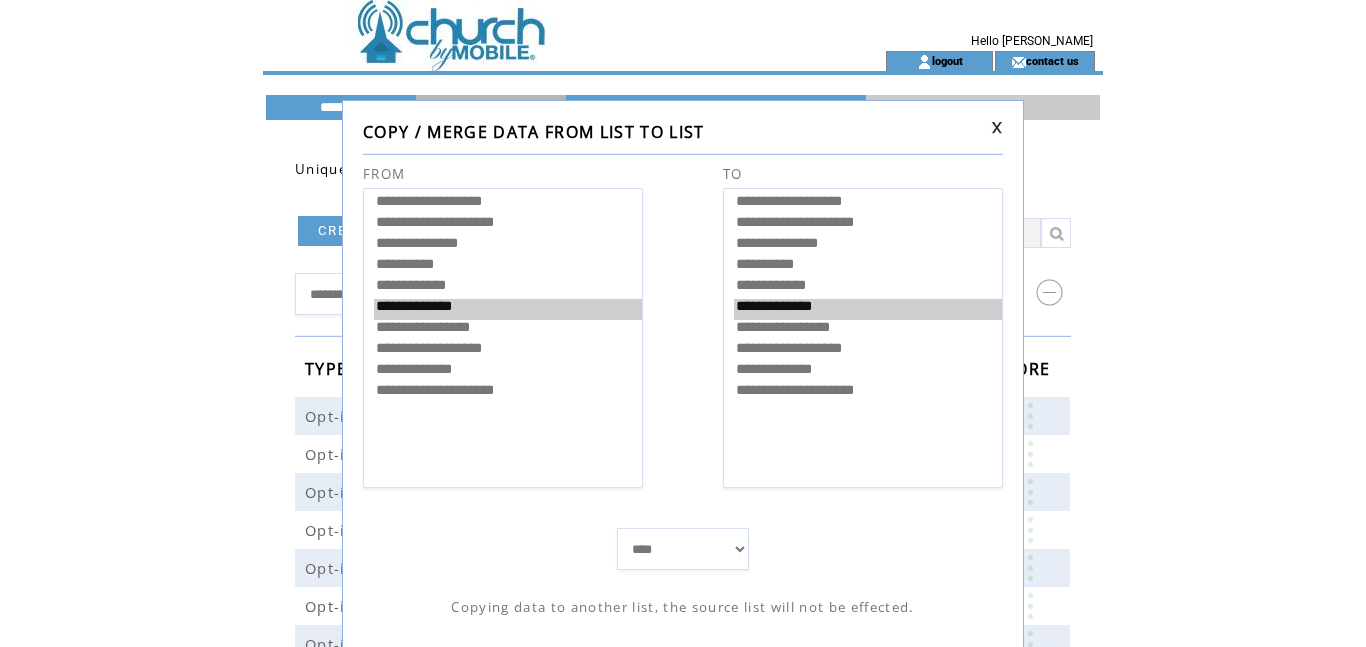 click on "**********" at bounding box center [868, 309] 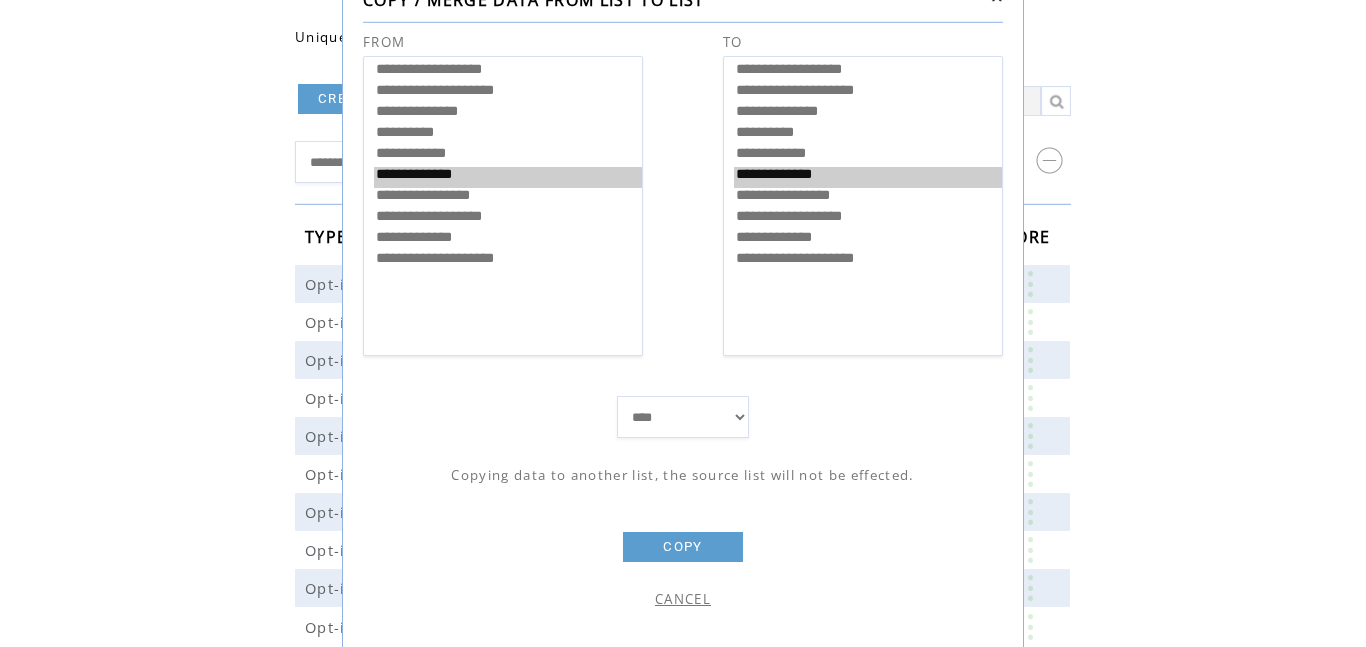 scroll, scrollTop: 144, scrollLeft: 0, axis: vertical 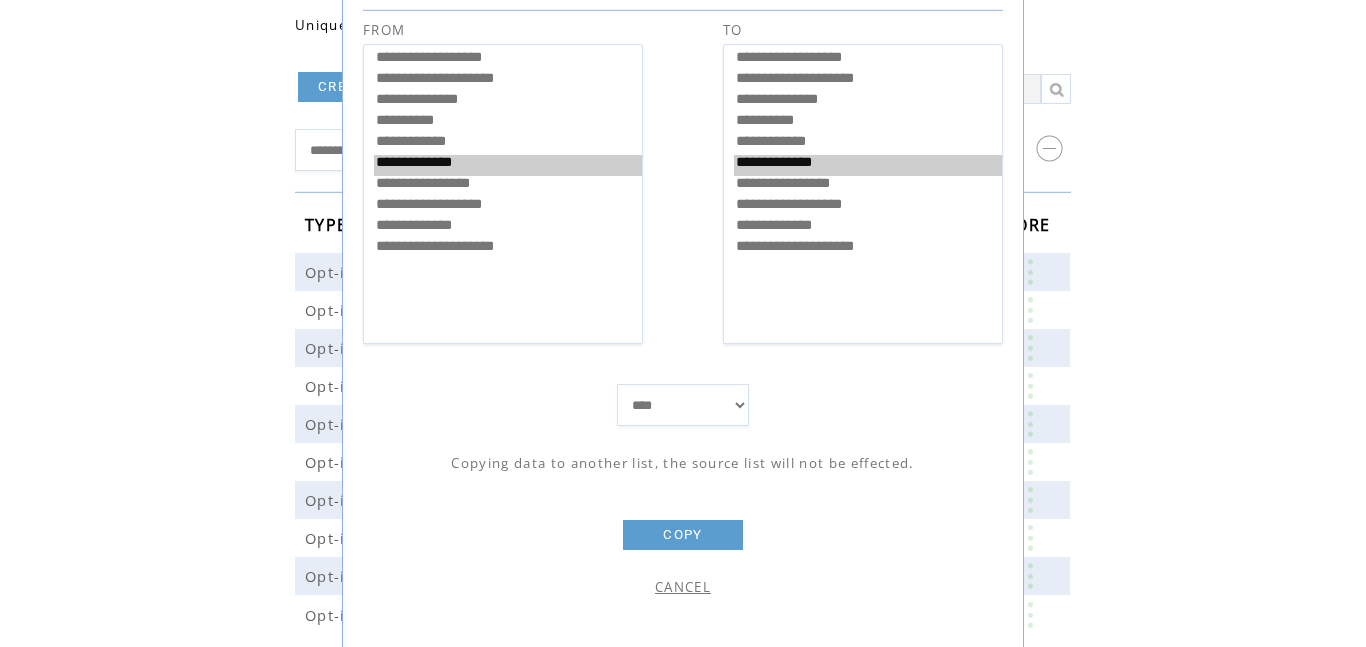 click on "COPY" at bounding box center (683, 535) 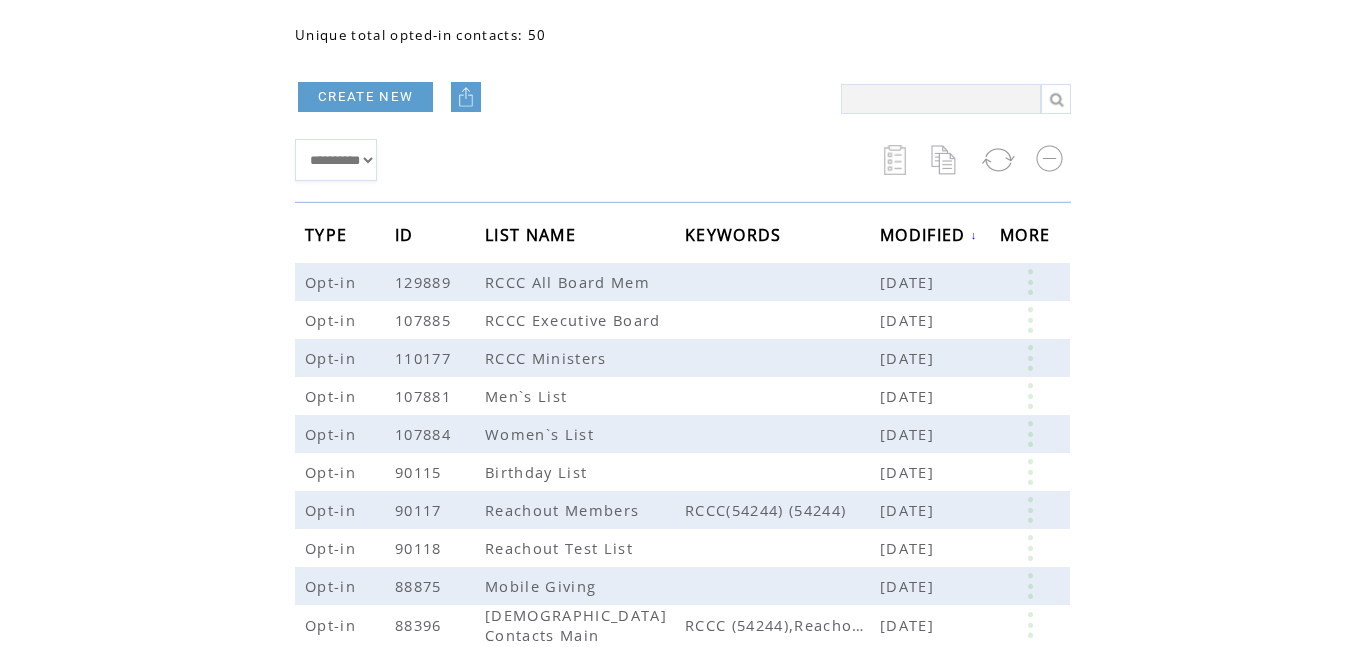 scroll, scrollTop: 190, scrollLeft: 0, axis: vertical 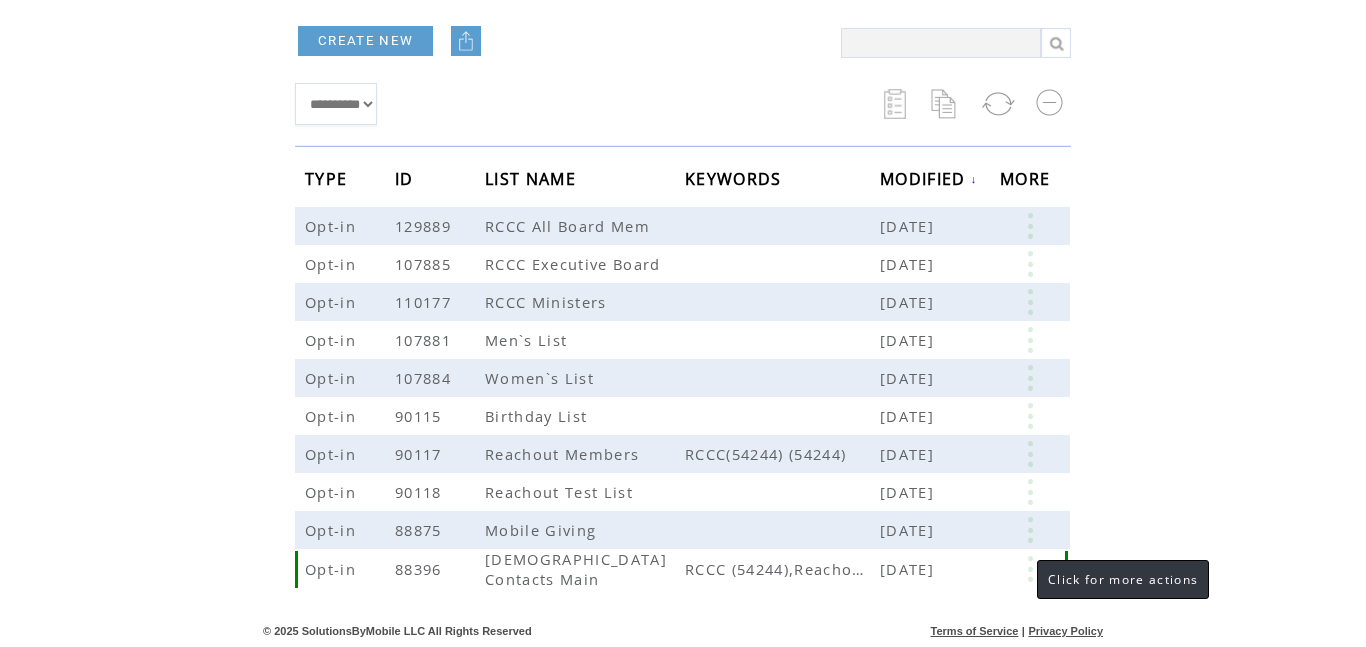 click at bounding box center (1030, 569) 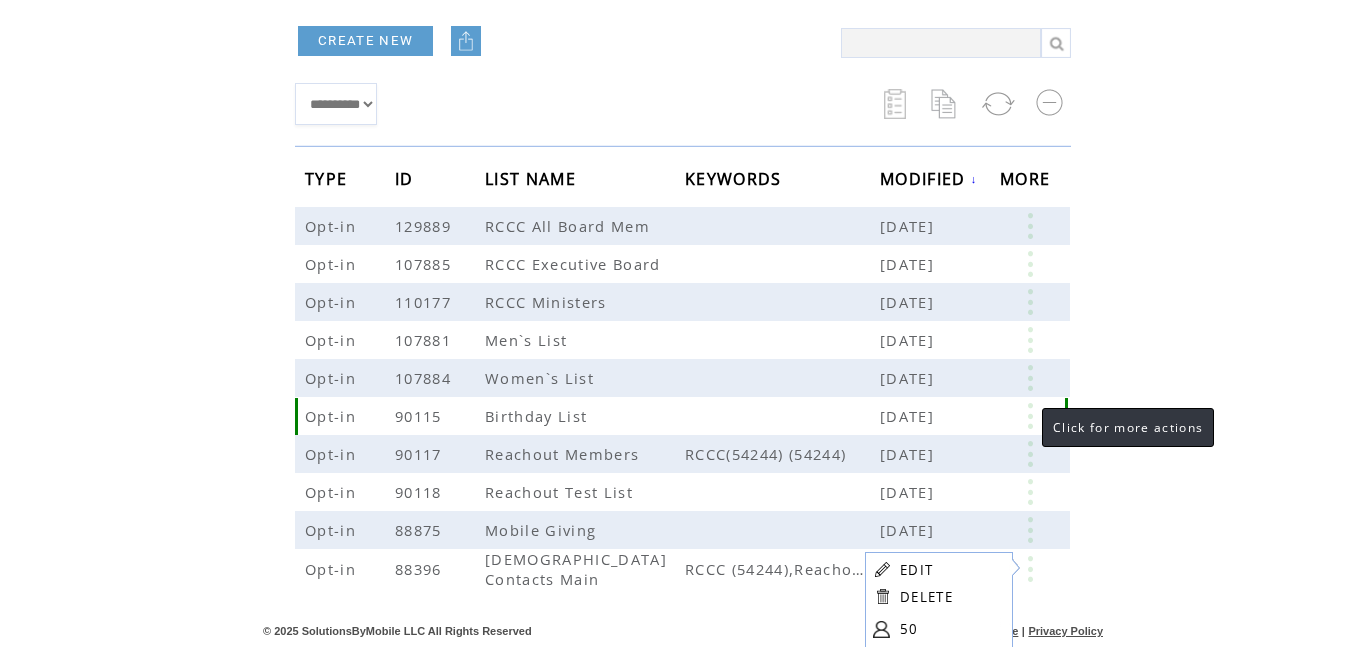 click at bounding box center (1030, 416) 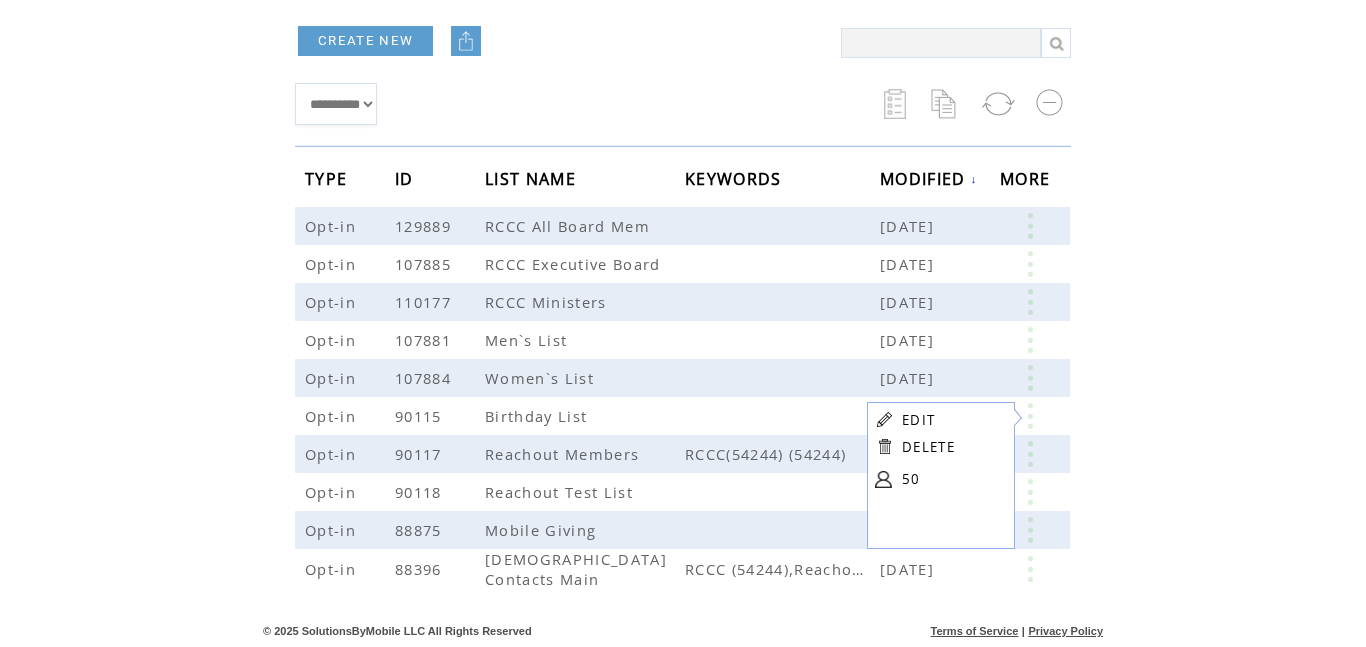 scroll, scrollTop: 0, scrollLeft: 0, axis: both 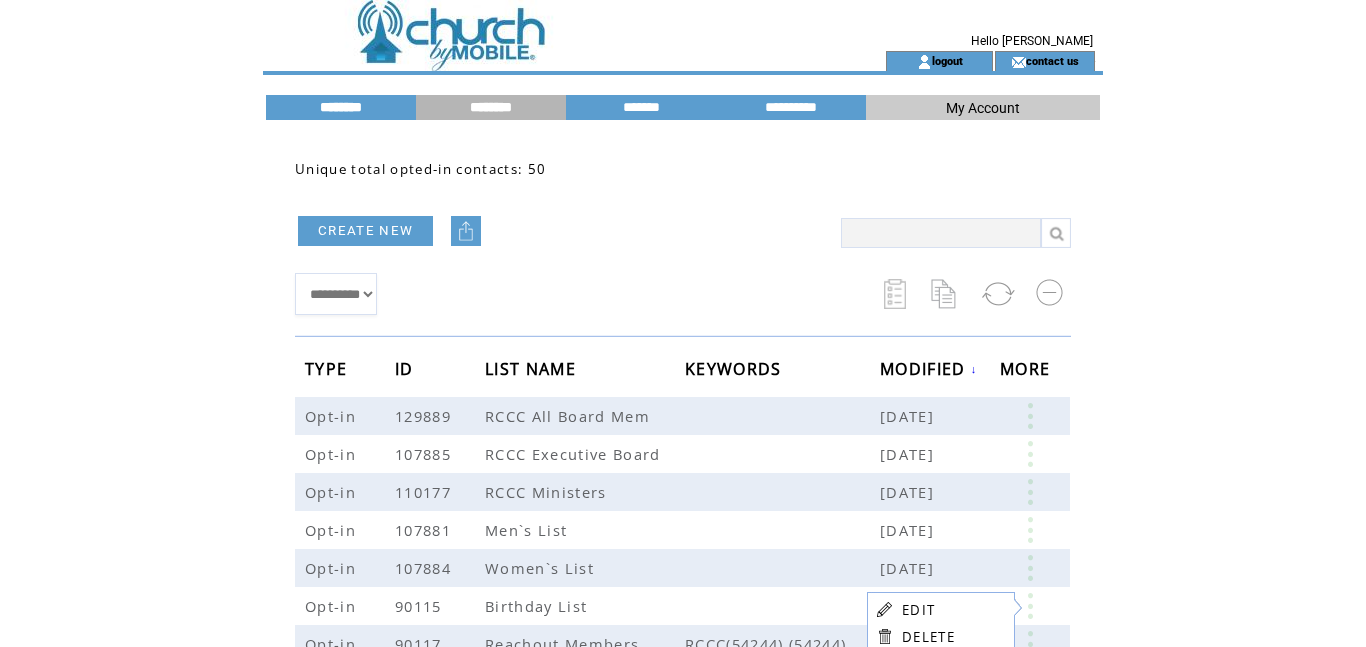 click on "********" at bounding box center [341, 107] 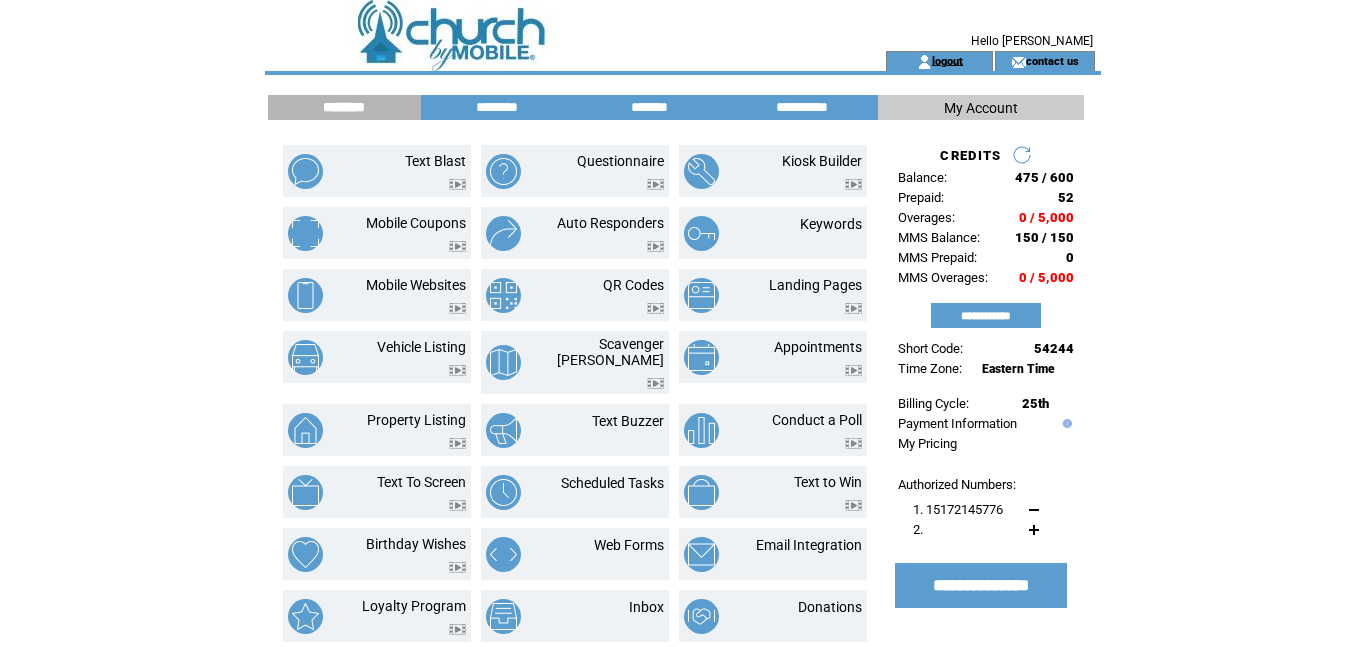 click on "logout" at bounding box center (947, 60) 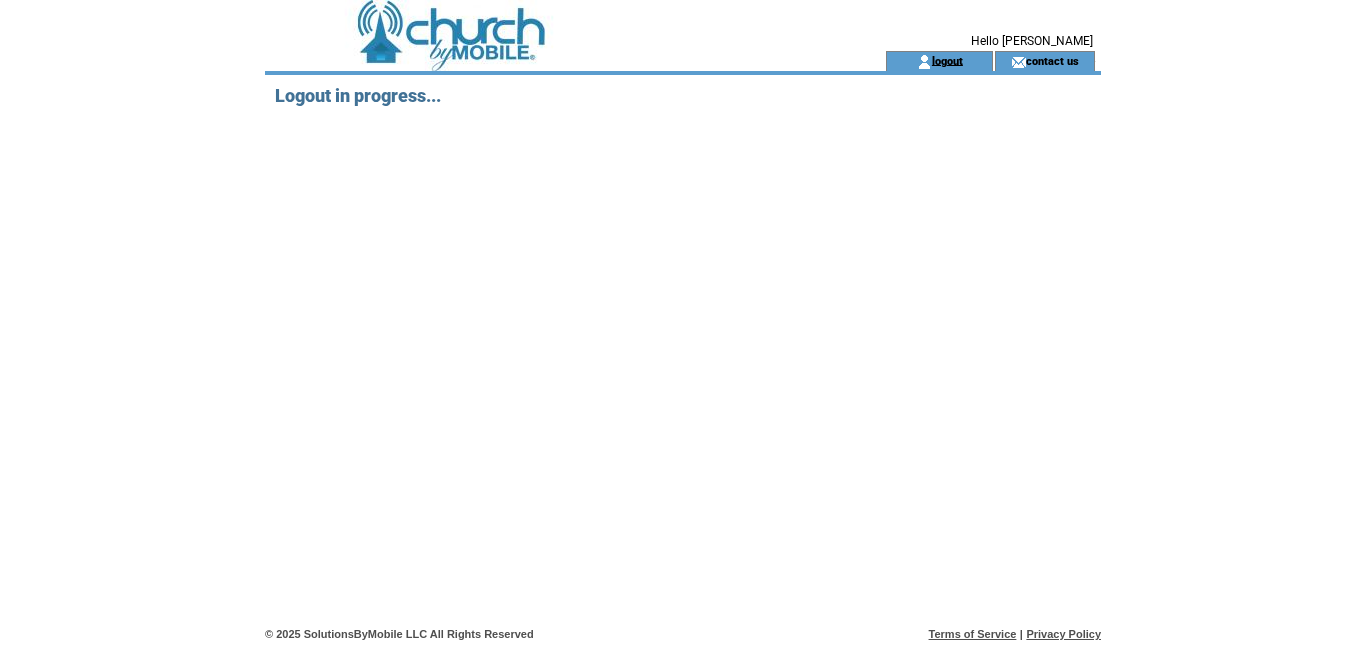scroll, scrollTop: 0, scrollLeft: 0, axis: both 